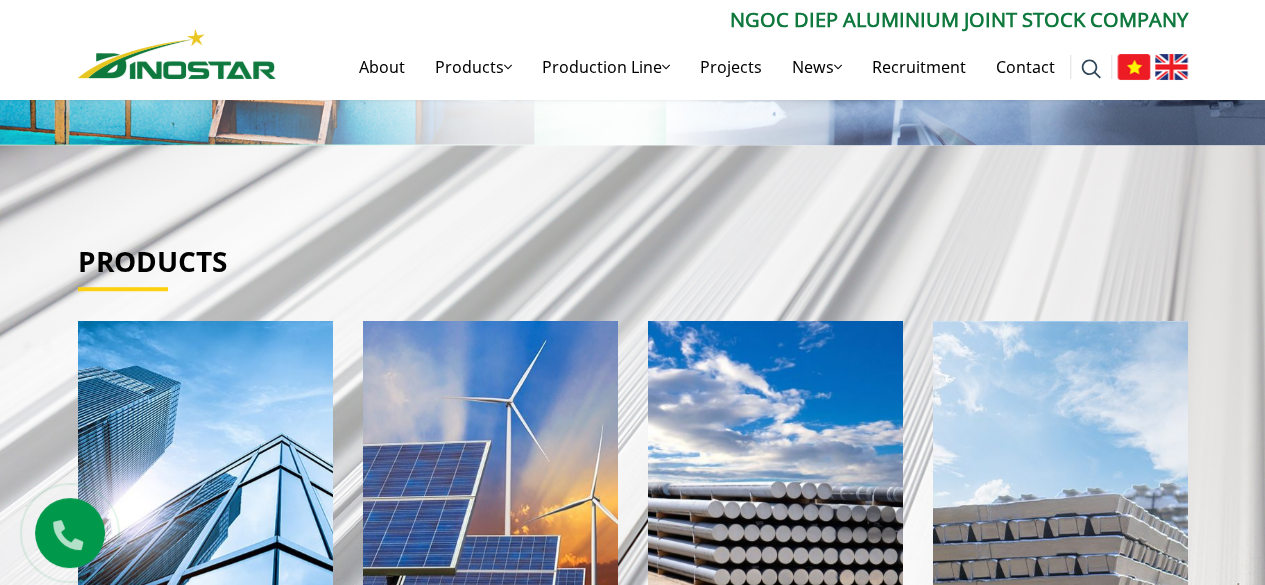scroll, scrollTop: 0, scrollLeft: 0, axis: both 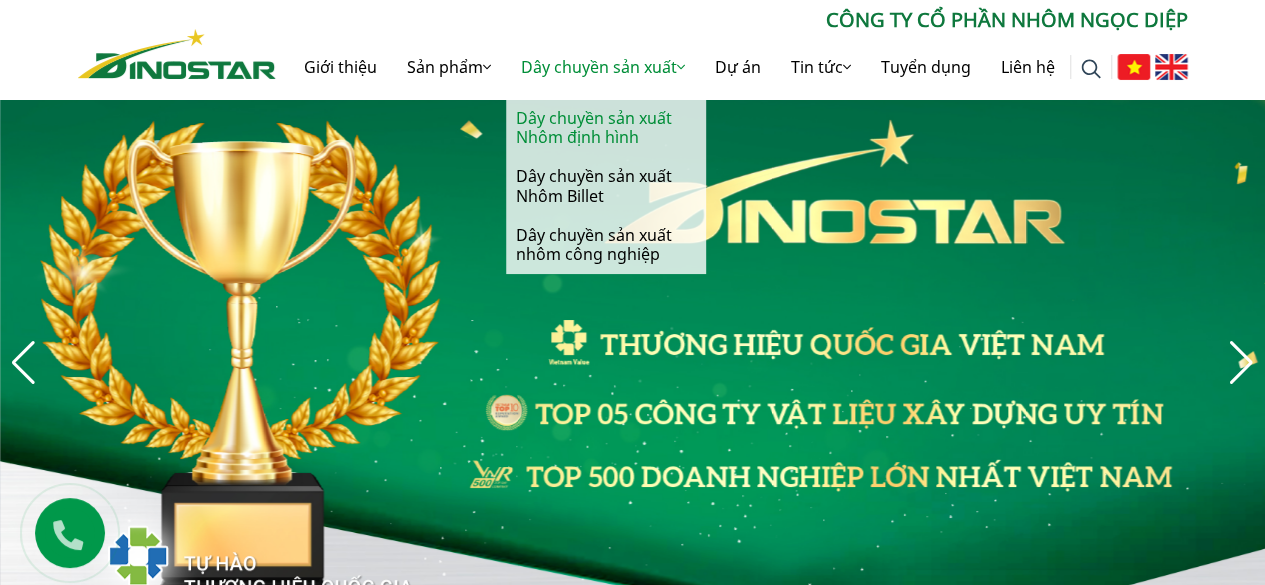 click on "Dây chuyền sản xuất Nhôm định hình" at bounding box center [606, 128] 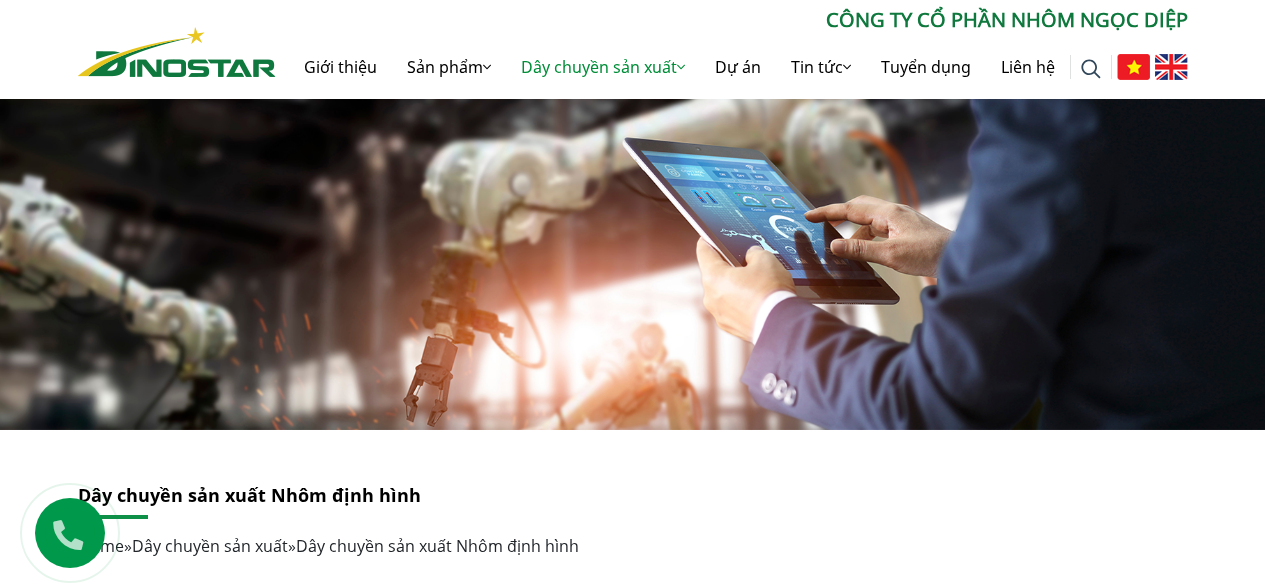 scroll, scrollTop: 201, scrollLeft: 0, axis: vertical 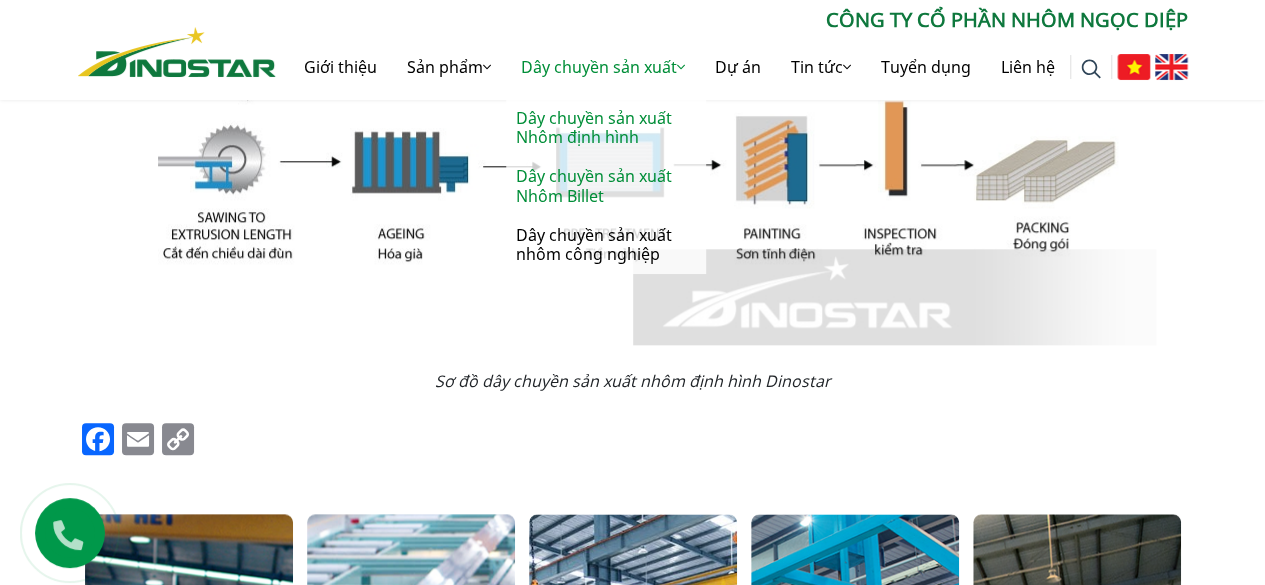 click on "Dây chuyền sản xuất Nhôm Billet" at bounding box center (606, 186) 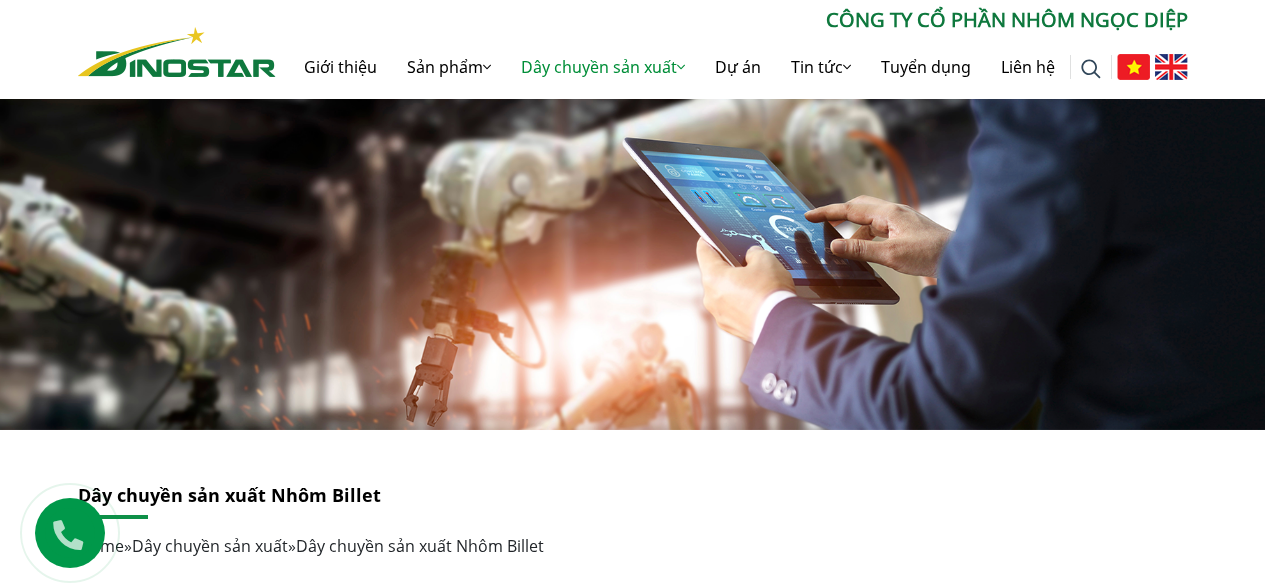 scroll, scrollTop: 0, scrollLeft: 0, axis: both 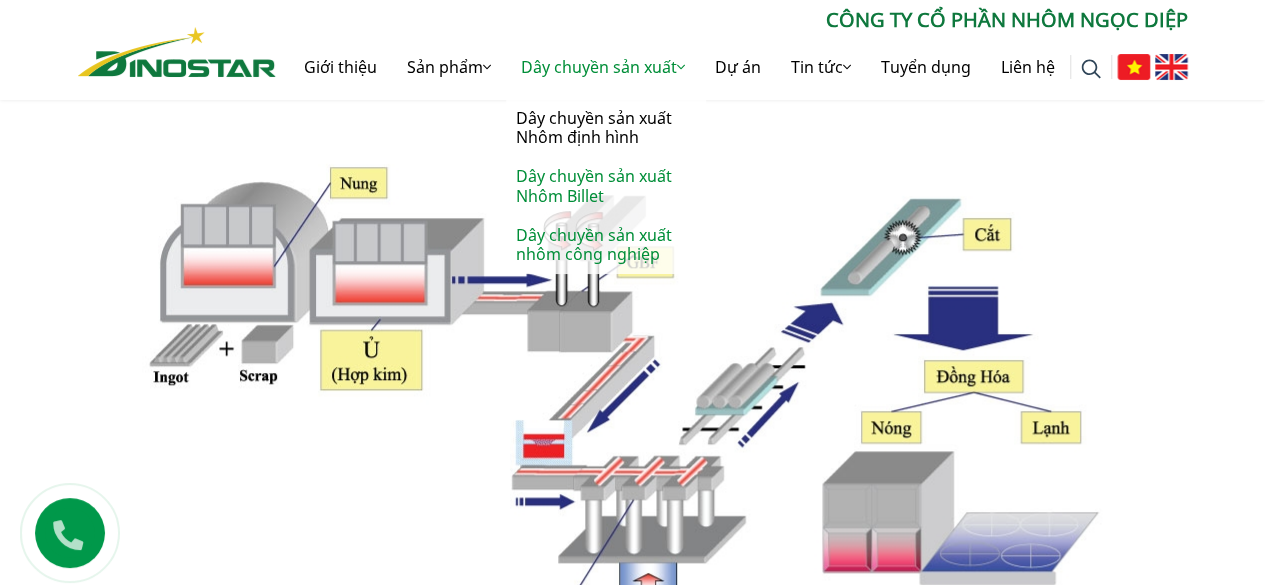 click on "Dây chuyền sản xuất nhôm công nghiệp" at bounding box center [606, 245] 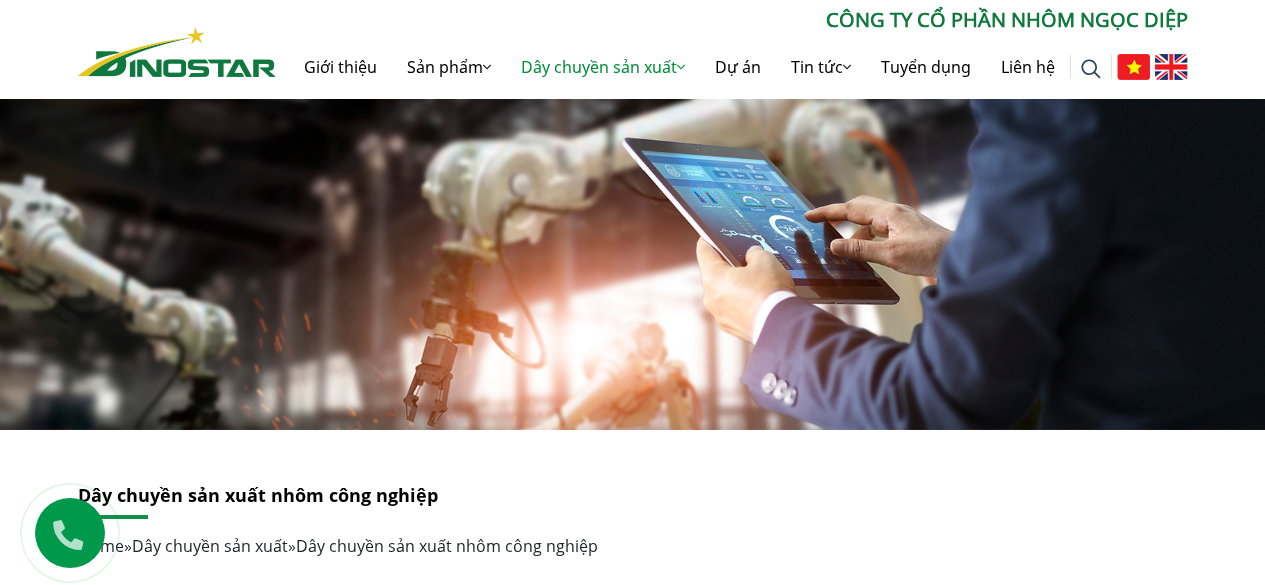 scroll, scrollTop: 149, scrollLeft: 0, axis: vertical 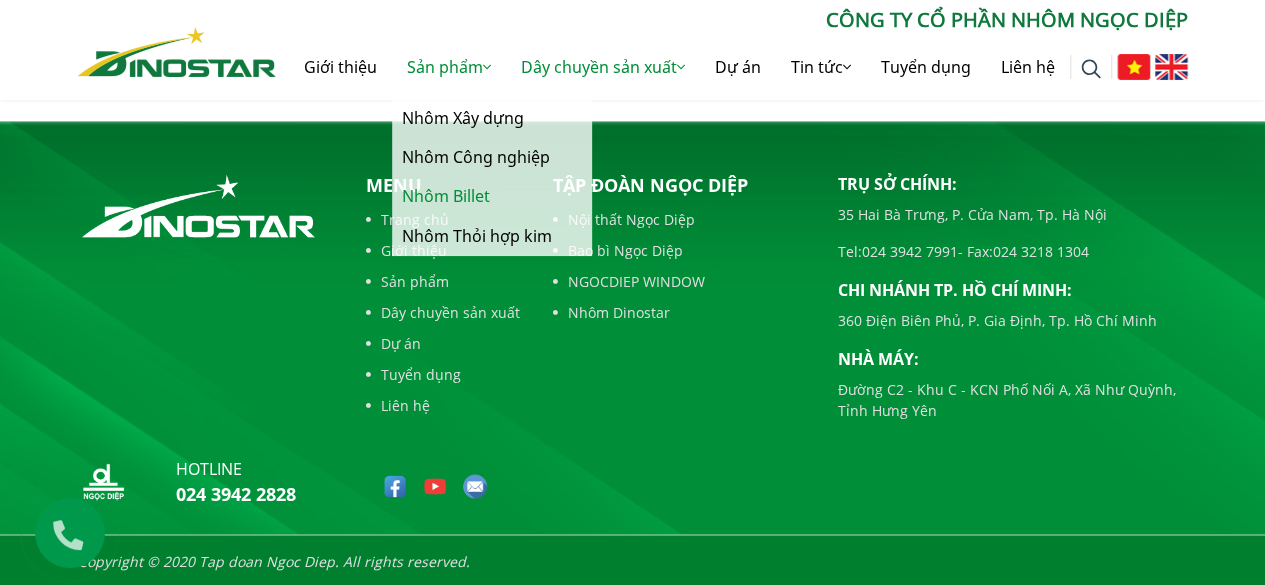 click on "Nhôm Billet" at bounding box center [492, 196] 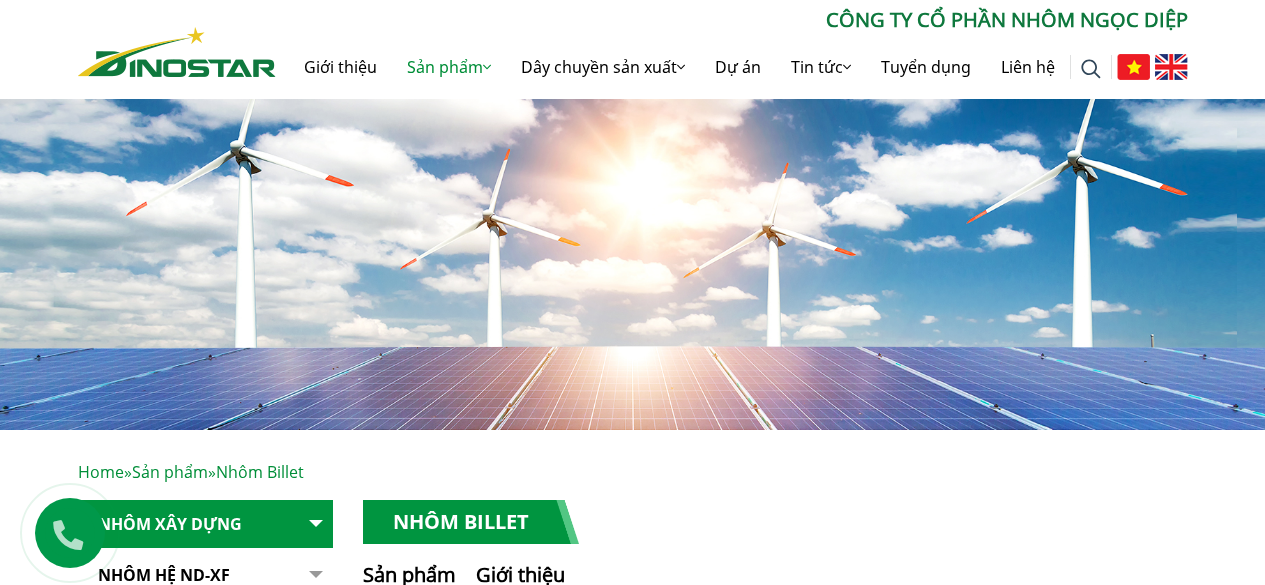 scroll, scrollTop: 0, scrollLeft: 0, axis: both 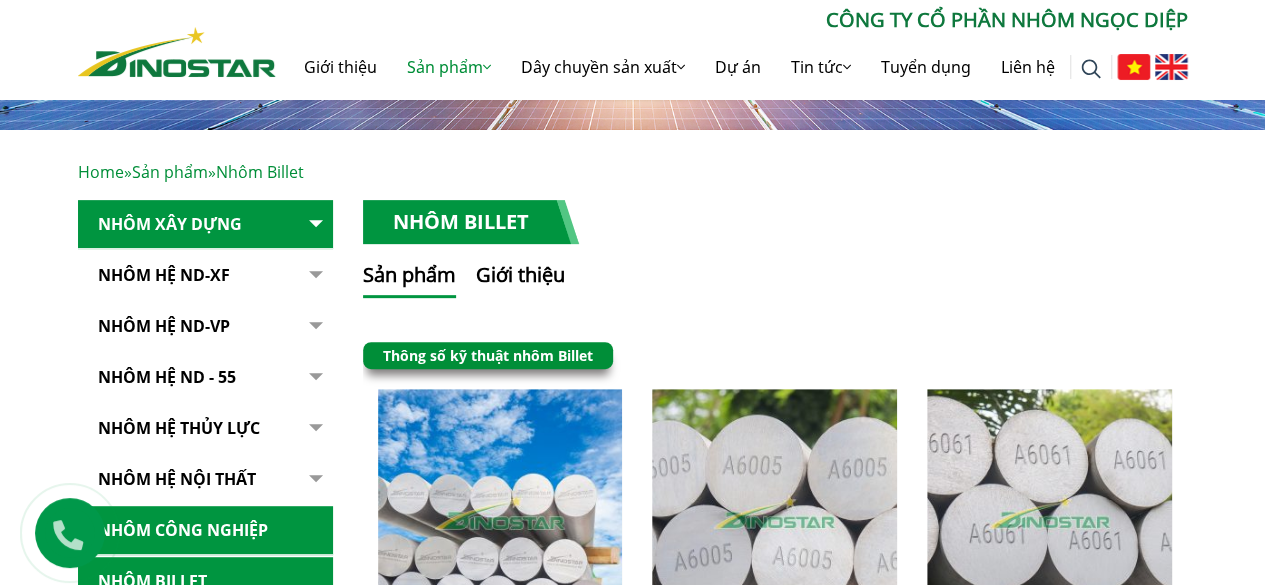 click on "Nhôm Hệ ND-XF" at bounding box center (205, 275) 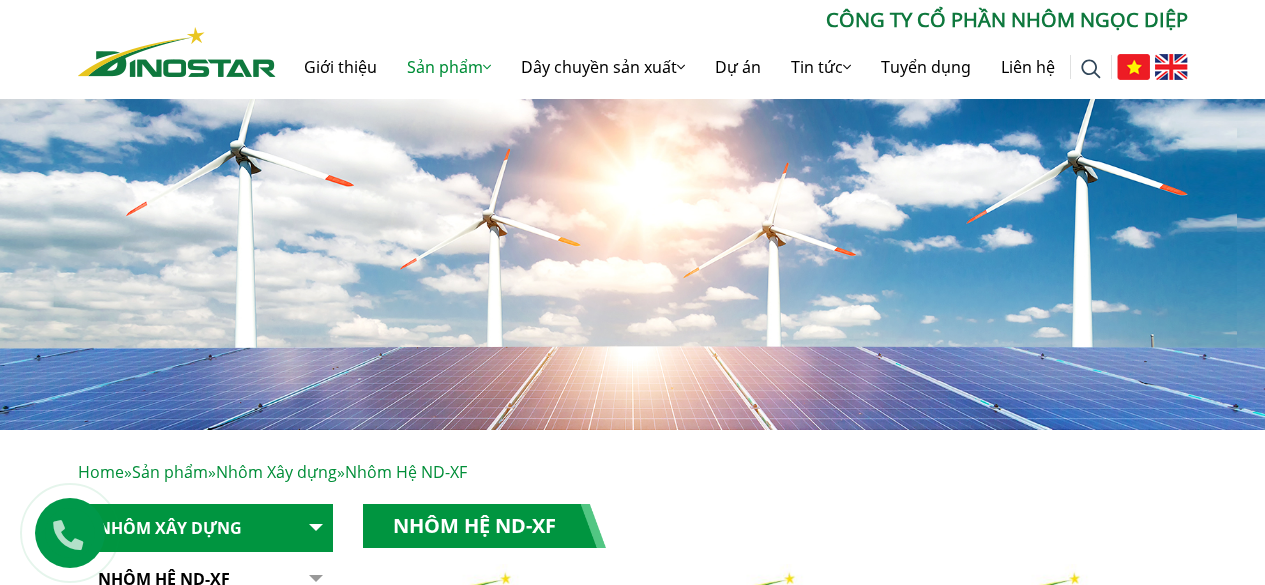 scroll, scrollTop: 0, scrollLeft: 0, axis: both 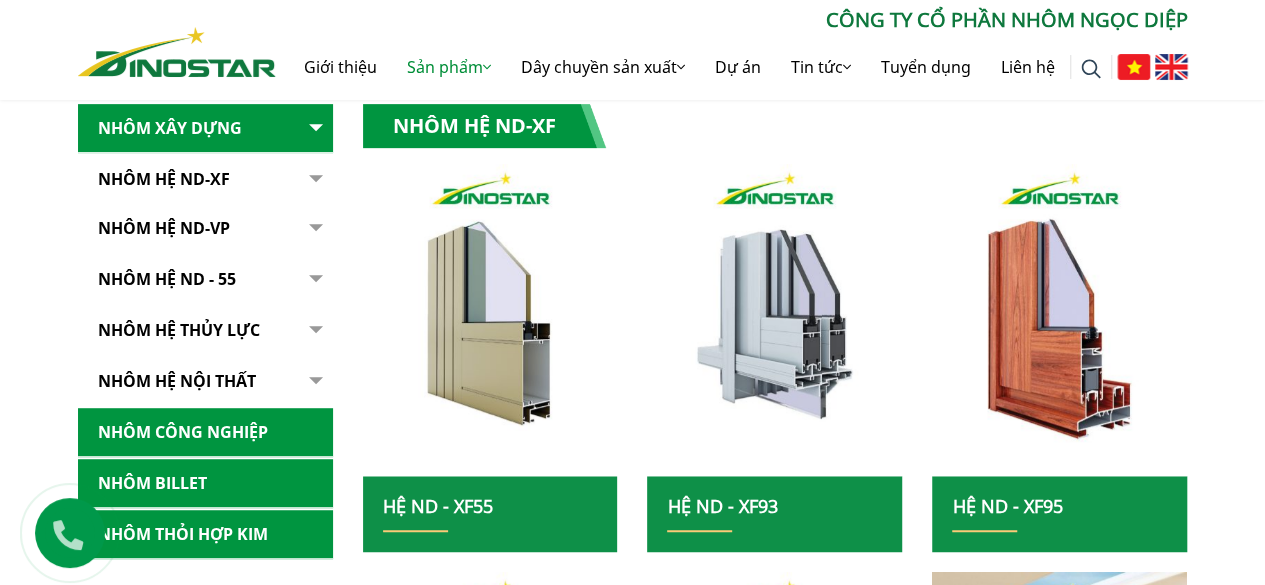 click on "Nhôm Hệ ND-VP" at bounding box center (205, 228) 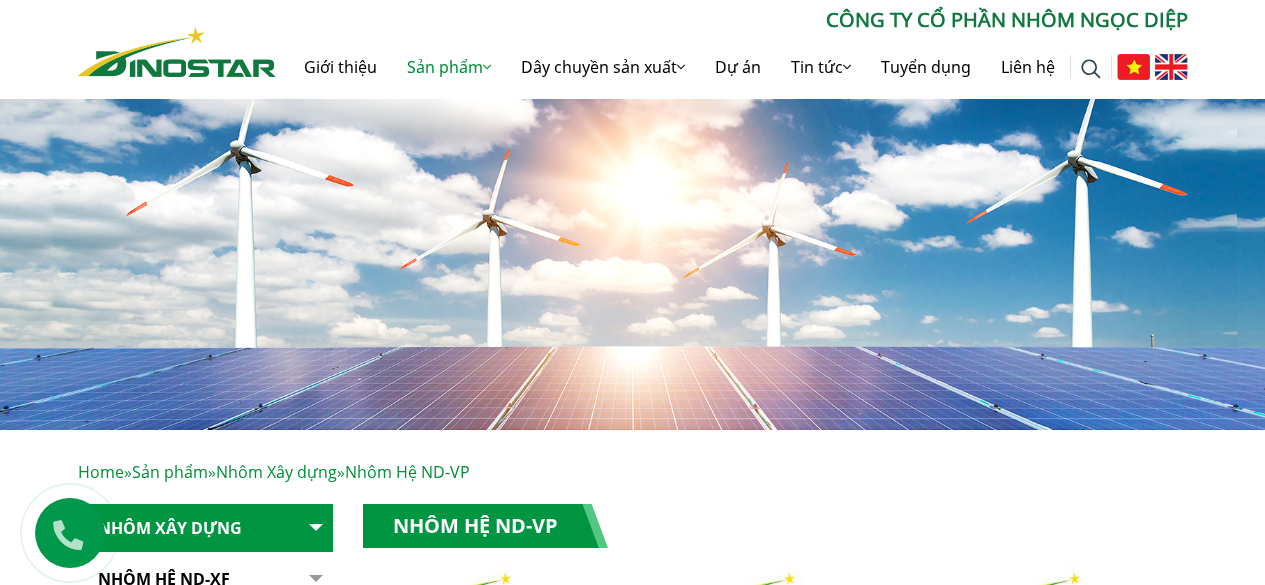 scroll, scrollTop: 0, scrollLeft: 0, axis: both 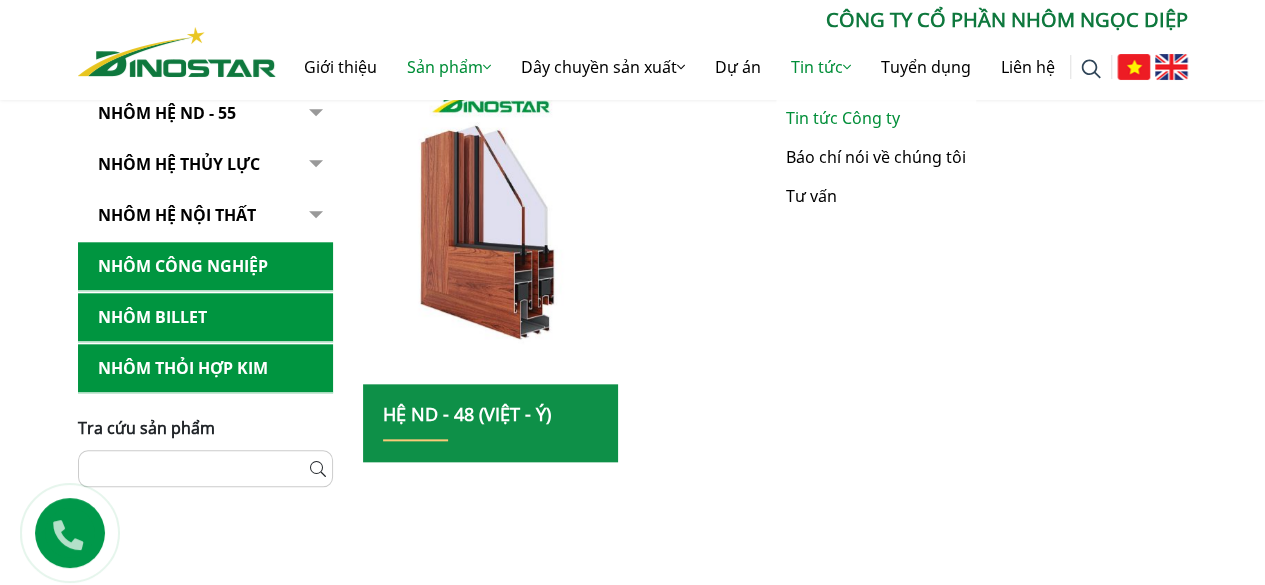 click on "Tin tức Công ty" at bounding box center [876, 118] 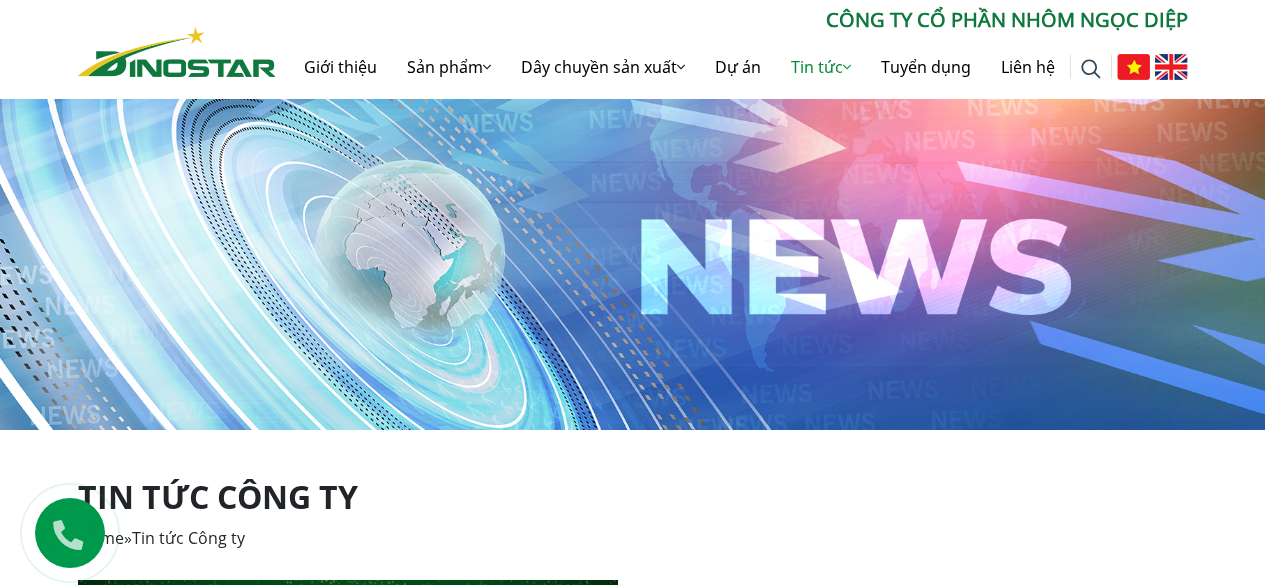 scroll, scrollTop: 0, scrollLeft: 0, axis: both 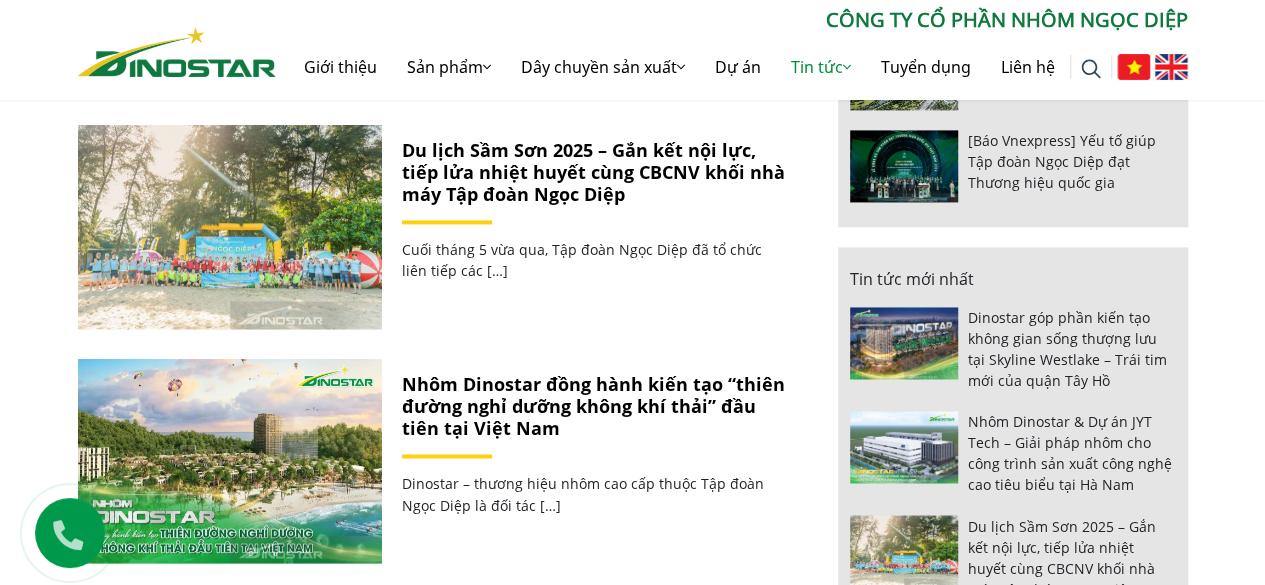 click on "Du lịch Sầm Sơn 2025 – Gắn kết nội lực, tiếp lửa nhiệt huyết cùng CBCNV khối nhà máy Tập đoàn Ngọc Diệp" at bounding box center [593, 171] 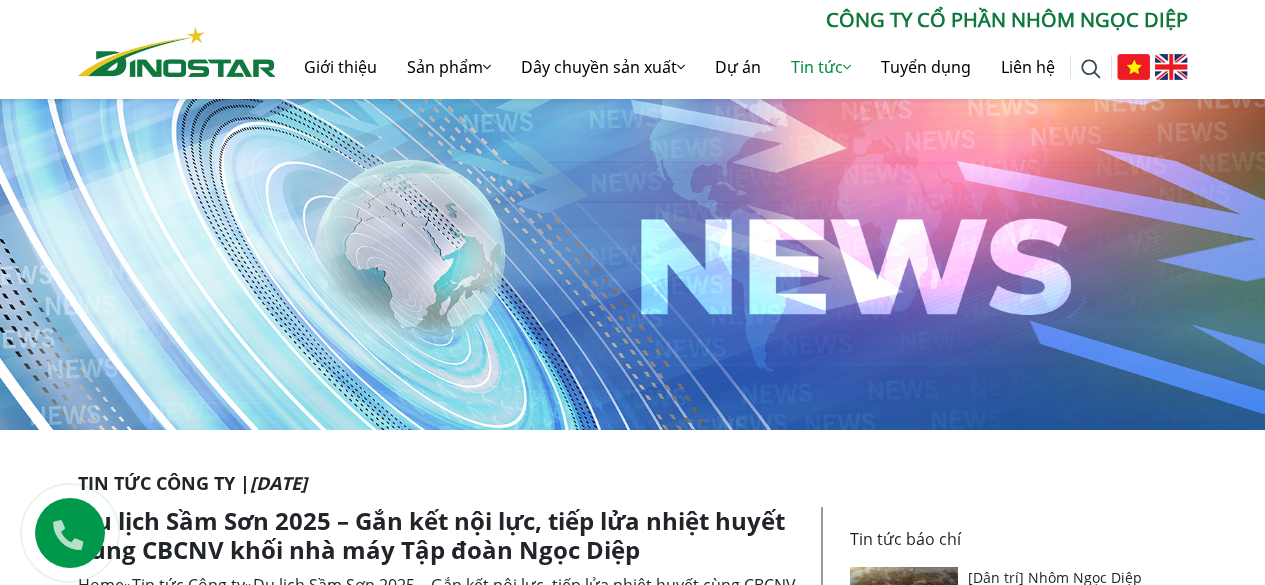 scroll, scrollTop: 202, scrollLeft: 0, axis: vertical 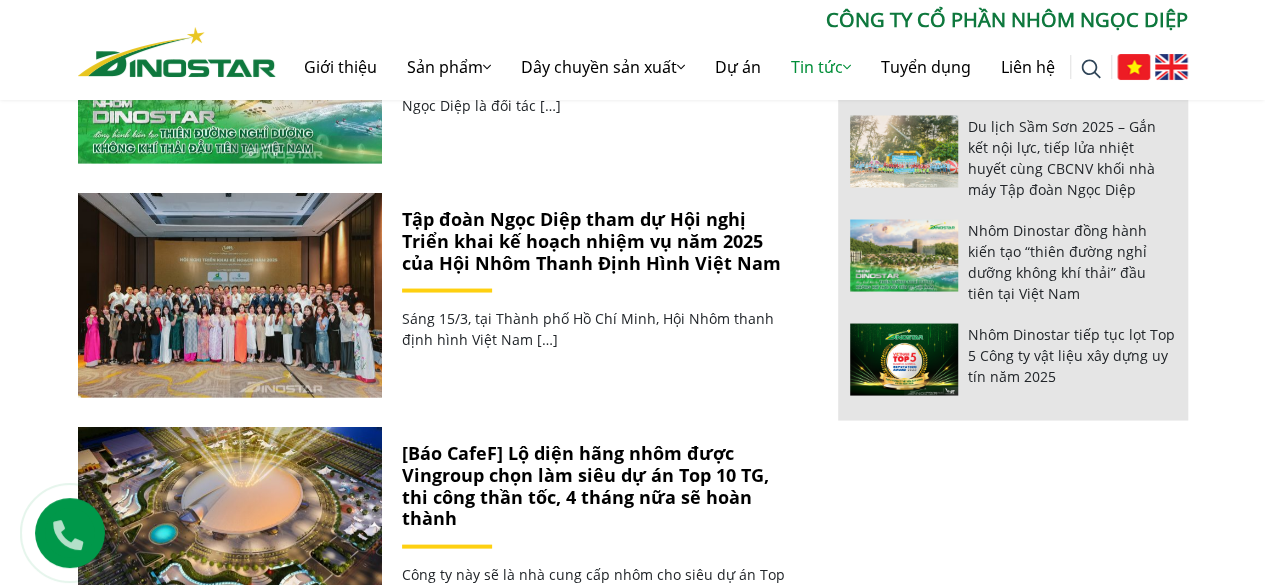 click on "Tập đoàn Ngọc Diệp tham dự Hội nghị Triển khai kế hoạch nhiệm vụ năm 2025 của Hội Nhôm Thanh Định Hình Việt Nam" at bounding box center (591, 239) 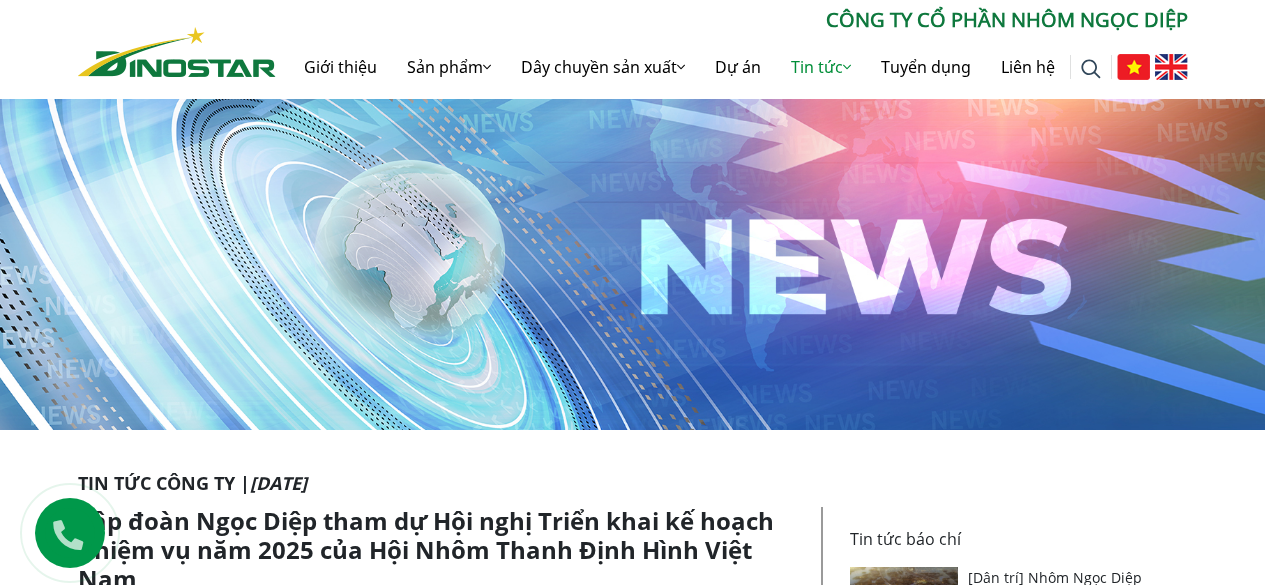 scroll, scrollTop: 276, scrollLeft: 0, axis: vertical 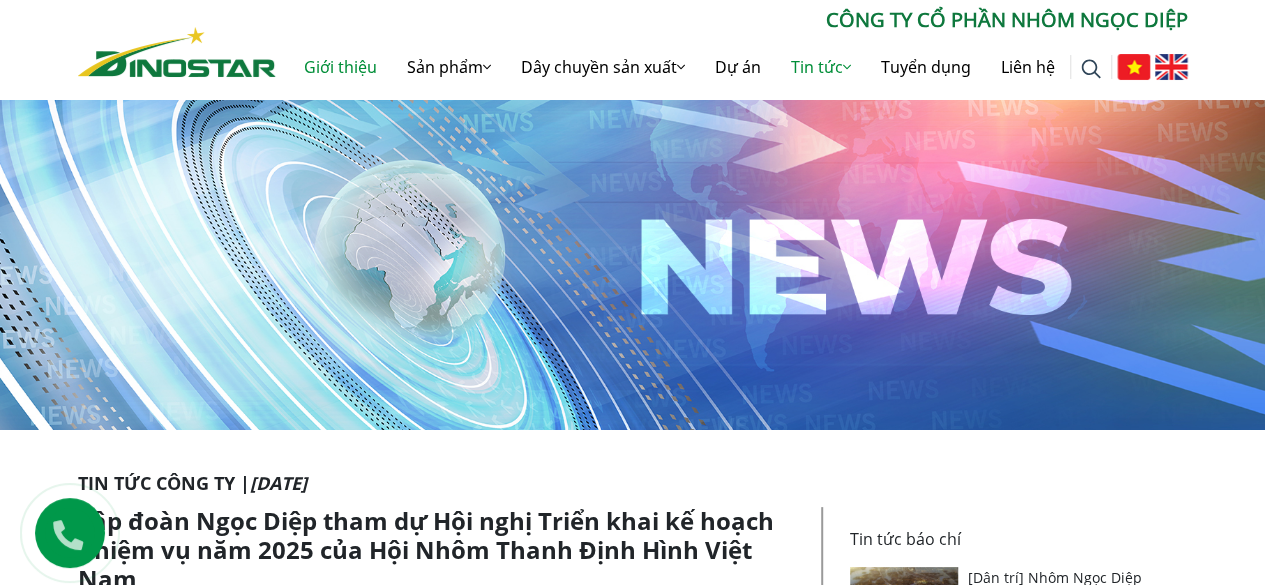 click on "Giới thiệu" at bounding box center [340, 67] 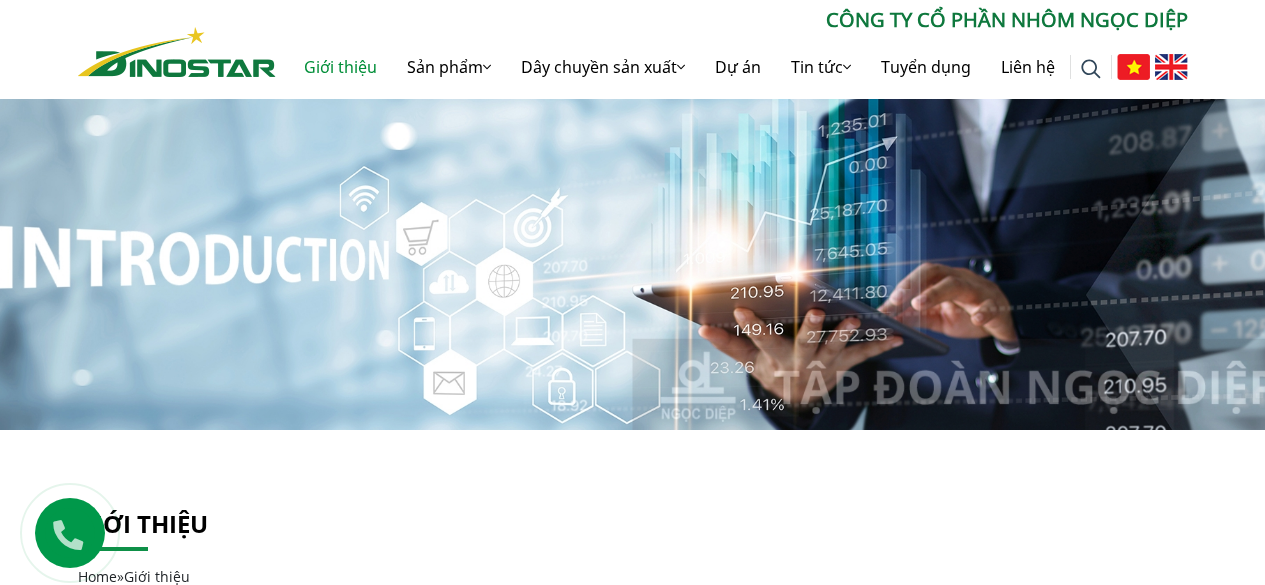 scroll, scrollTop: 0, scrollLeft: 0, axis: both 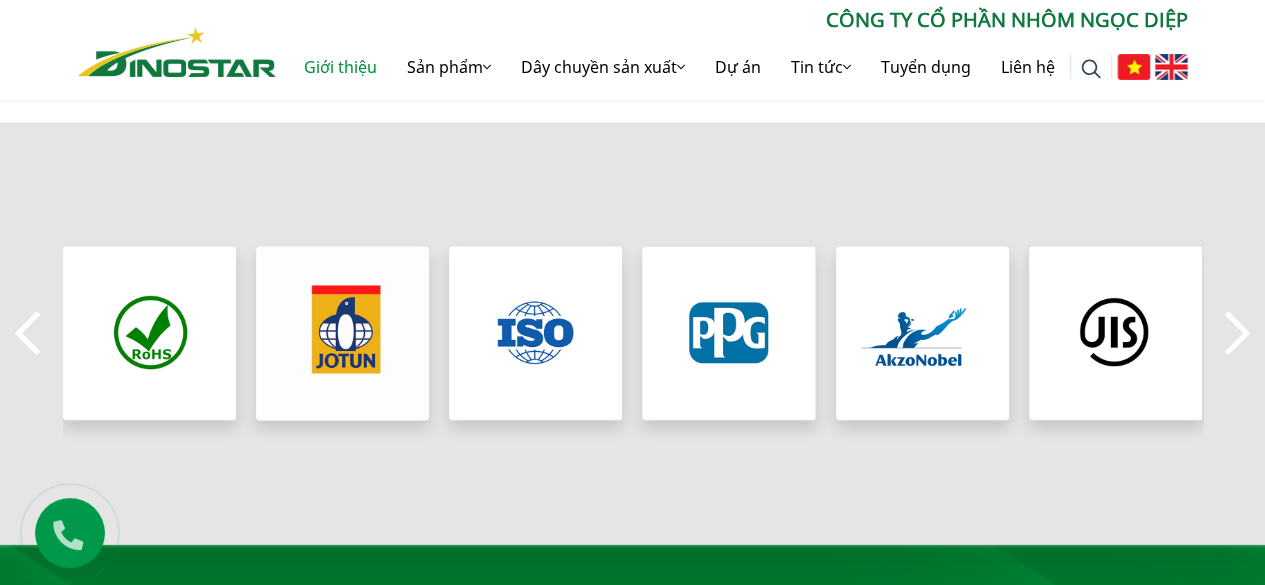 click at bounding box center [342, 332] 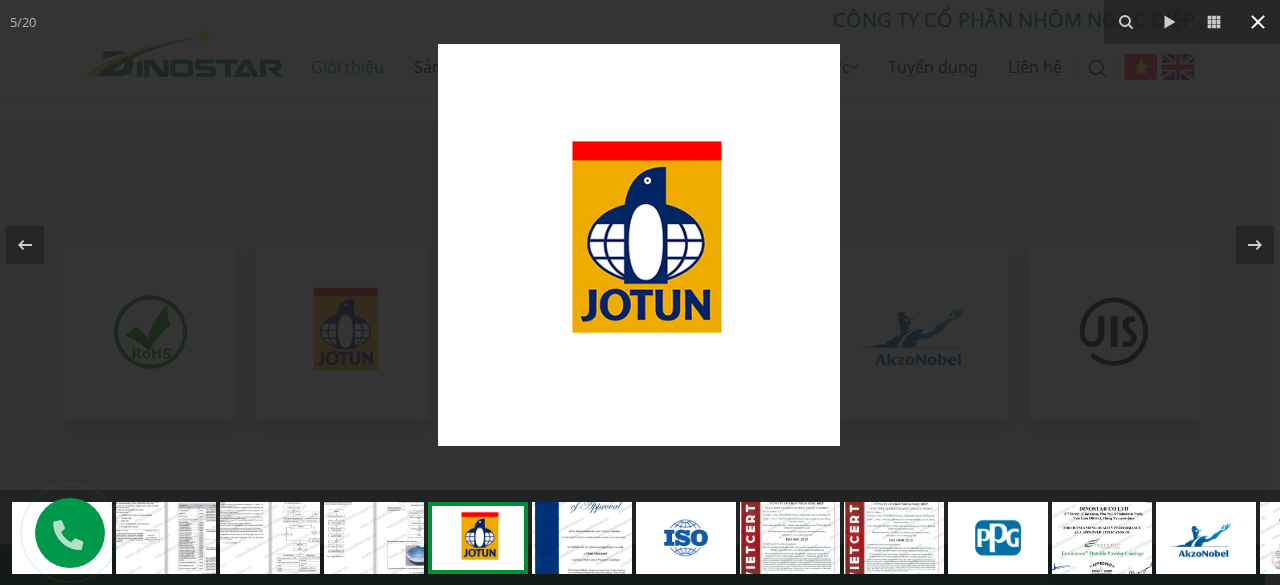 click at bounding box center [1258, 22] 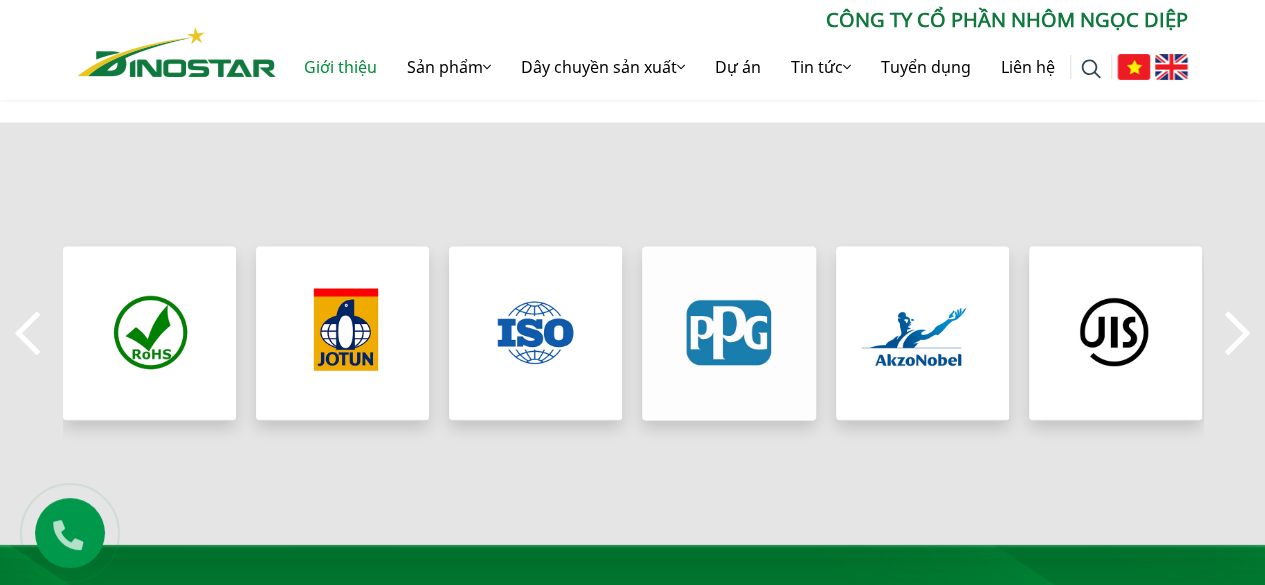 click at bounding box center [728, 332] 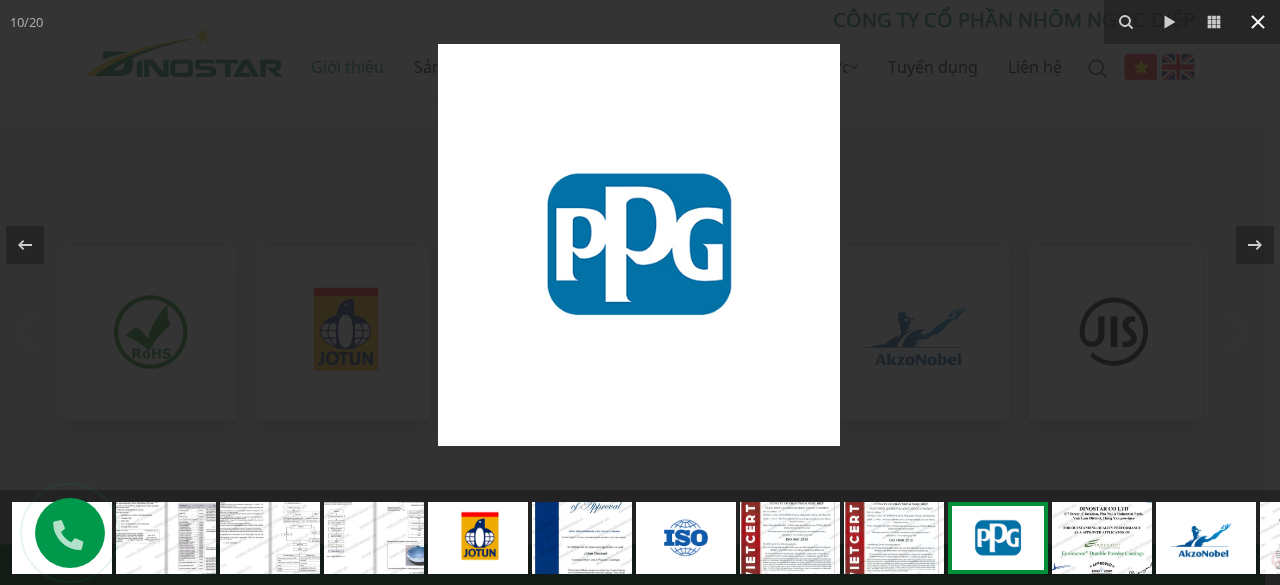 click at bounding box center [1258, 22] 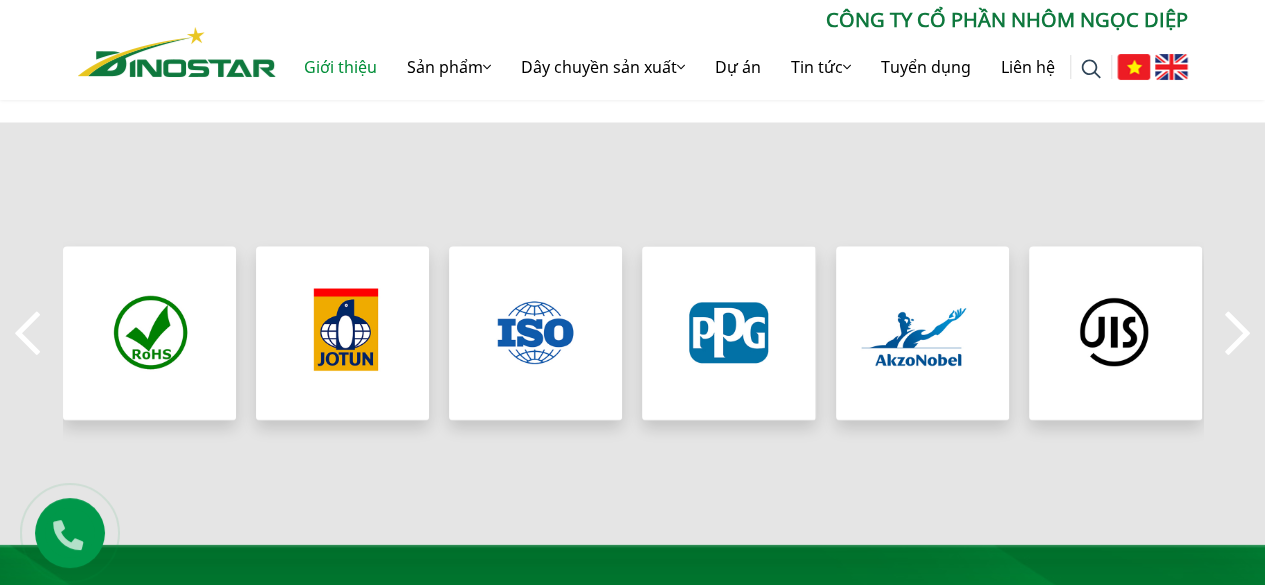 click on "Next" at bounding box center (1238, 333) 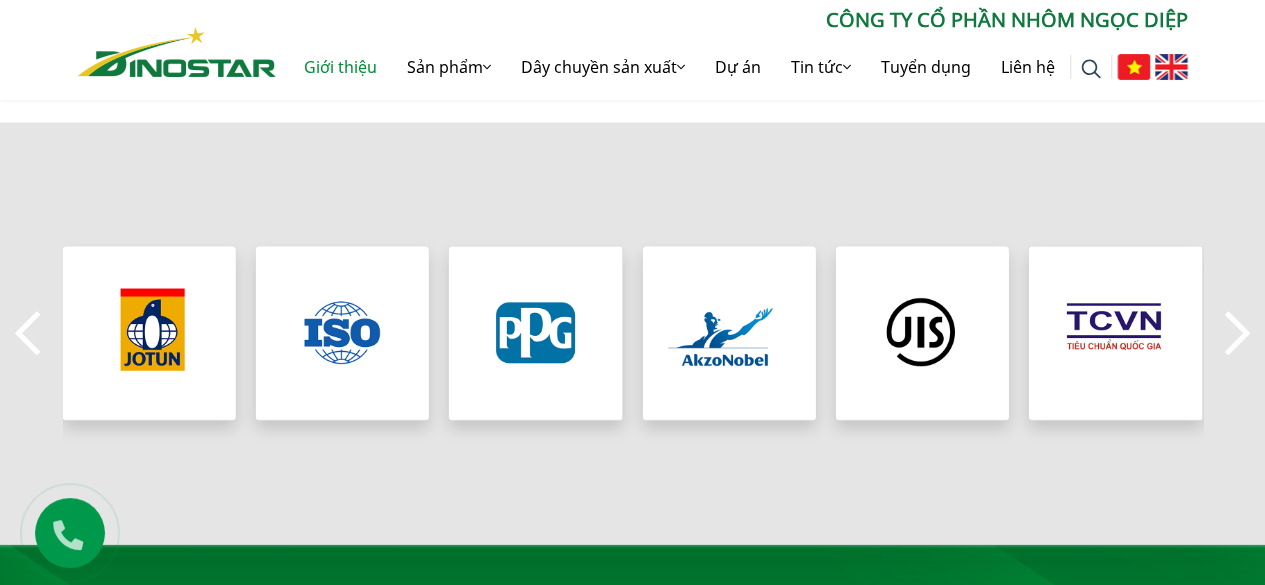 click on "Next" at bounding box center [1238, 333] 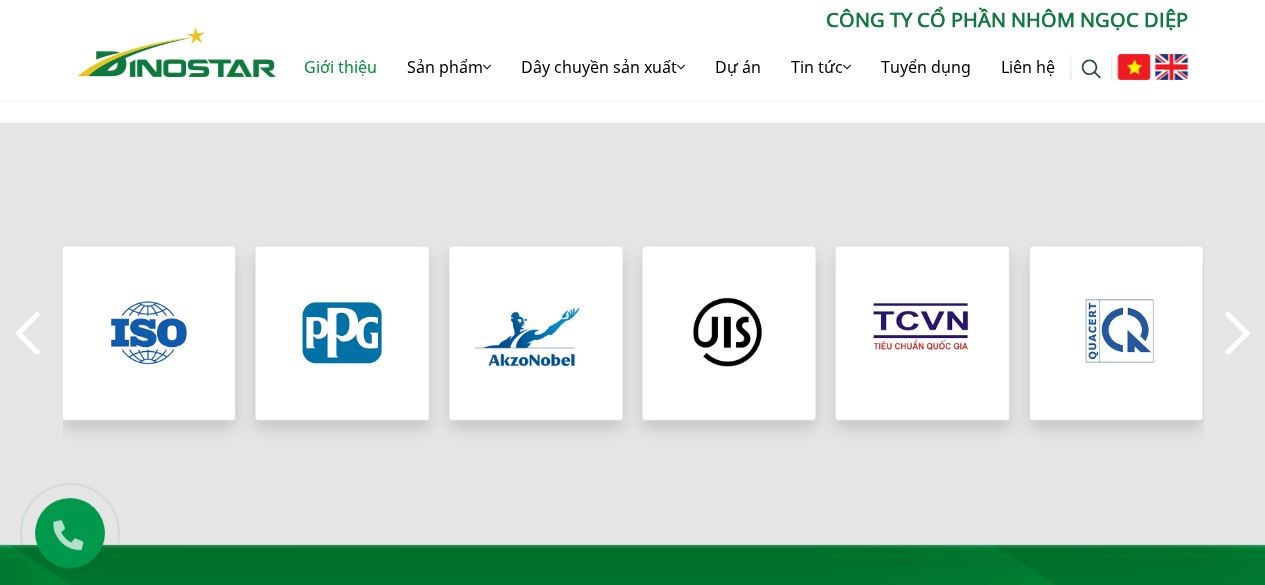click on "Next" at bounding box center [1238, 333] 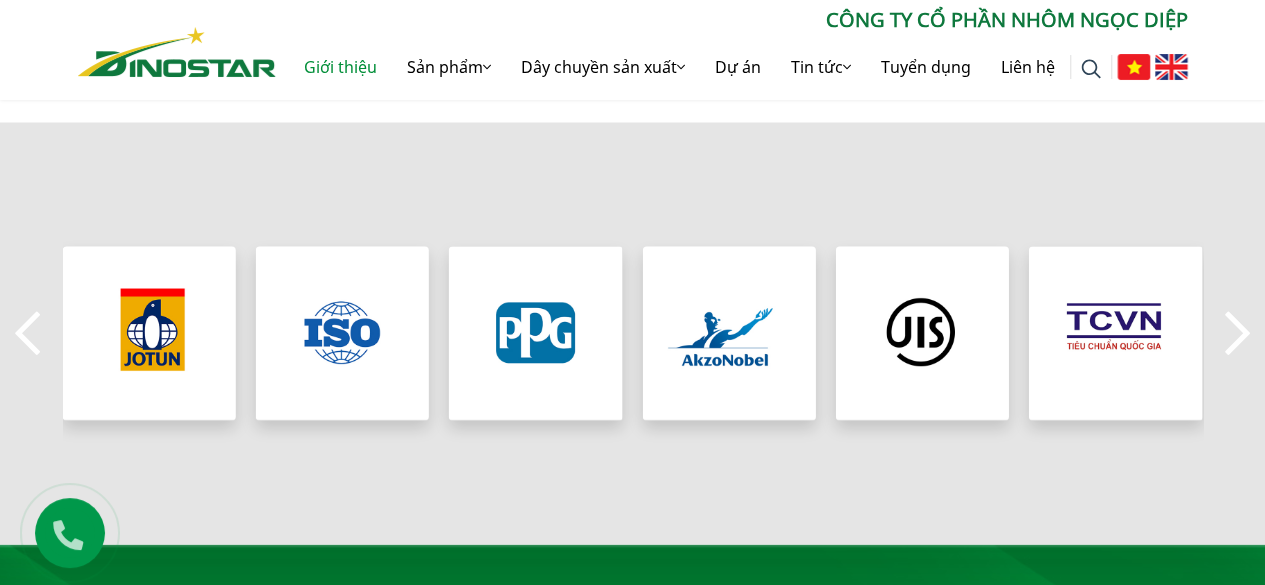 click on "Previous" at bounding box center (28, 333) 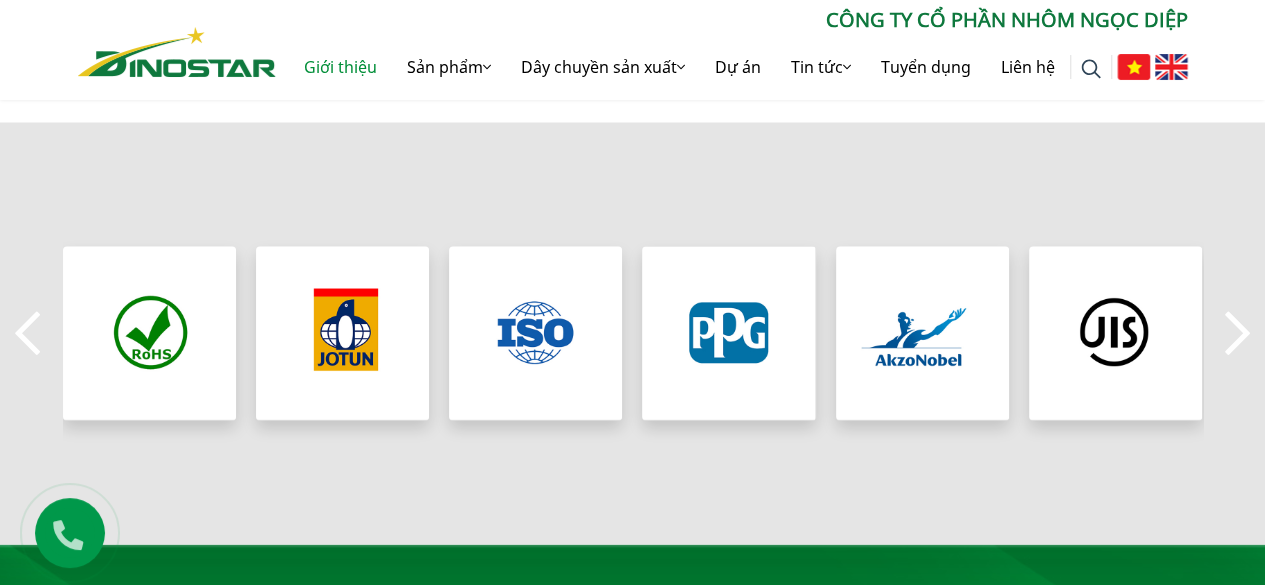 click on "Previous" at bounding box center [28, 333] 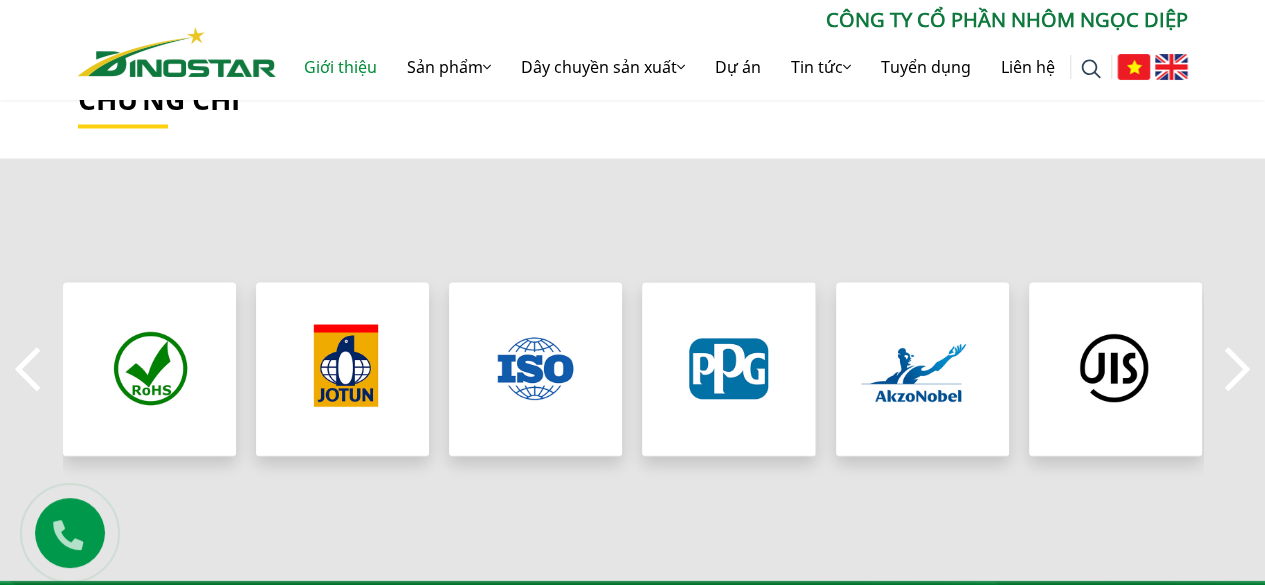 scroll, scrollTop: 1724, scrollLeft: 0, axis: vertical 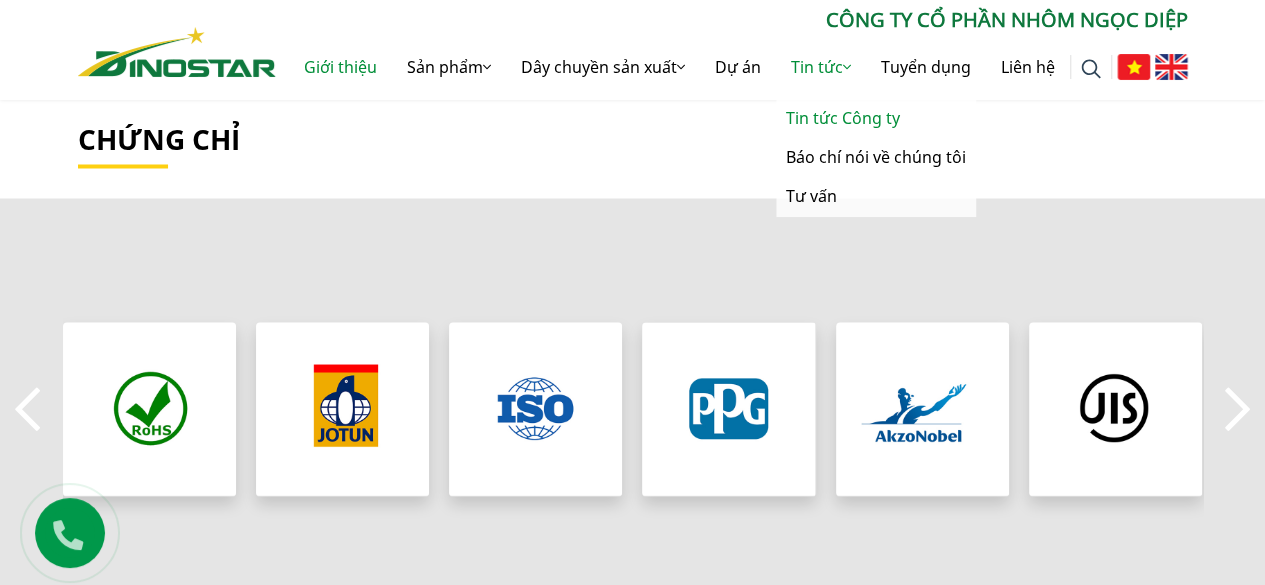 click on "Tin tức Công ty" at bounding box center [876, 118] 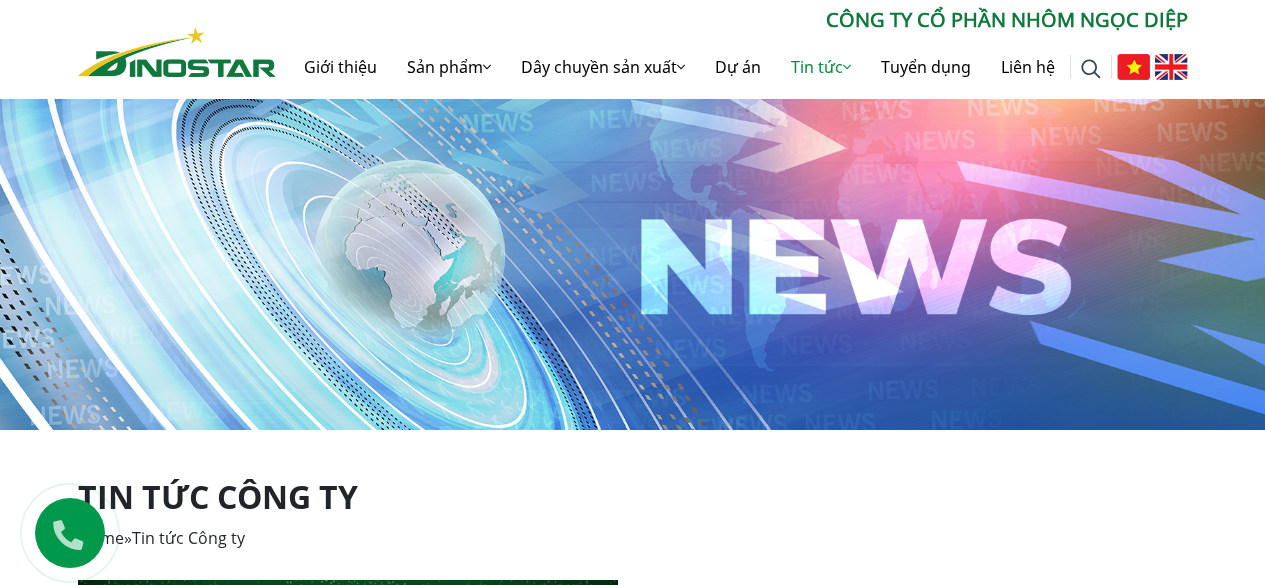 scroll, scrollTop: 0, scrollLeft: 0, axis: both 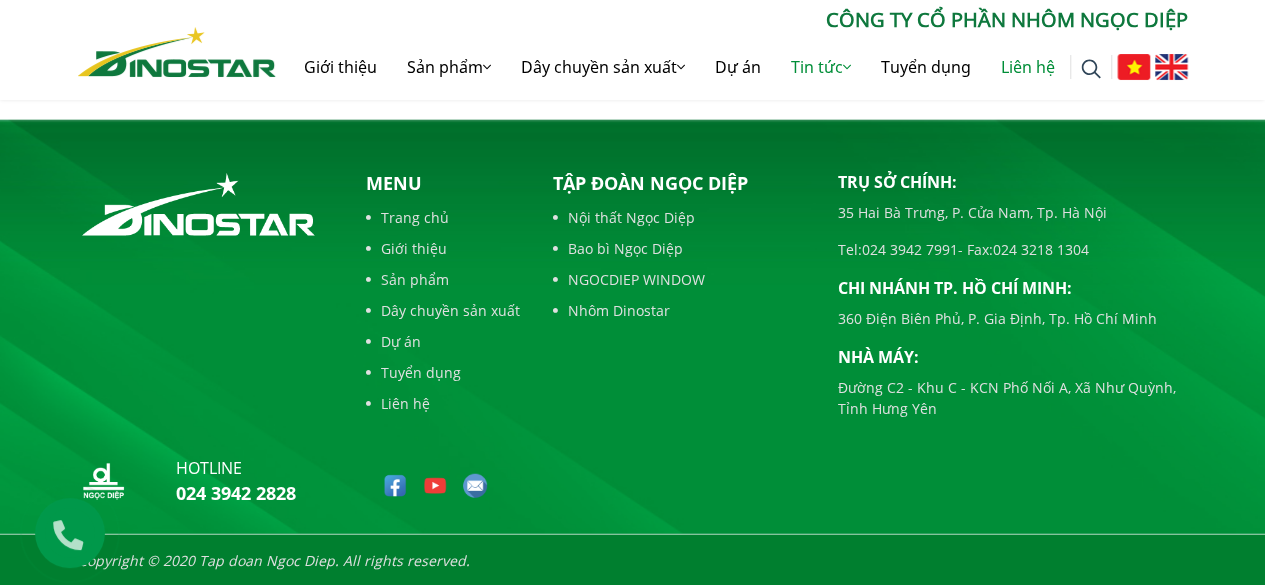 click on "Liên hệ" at bounding box center [1028, 67] 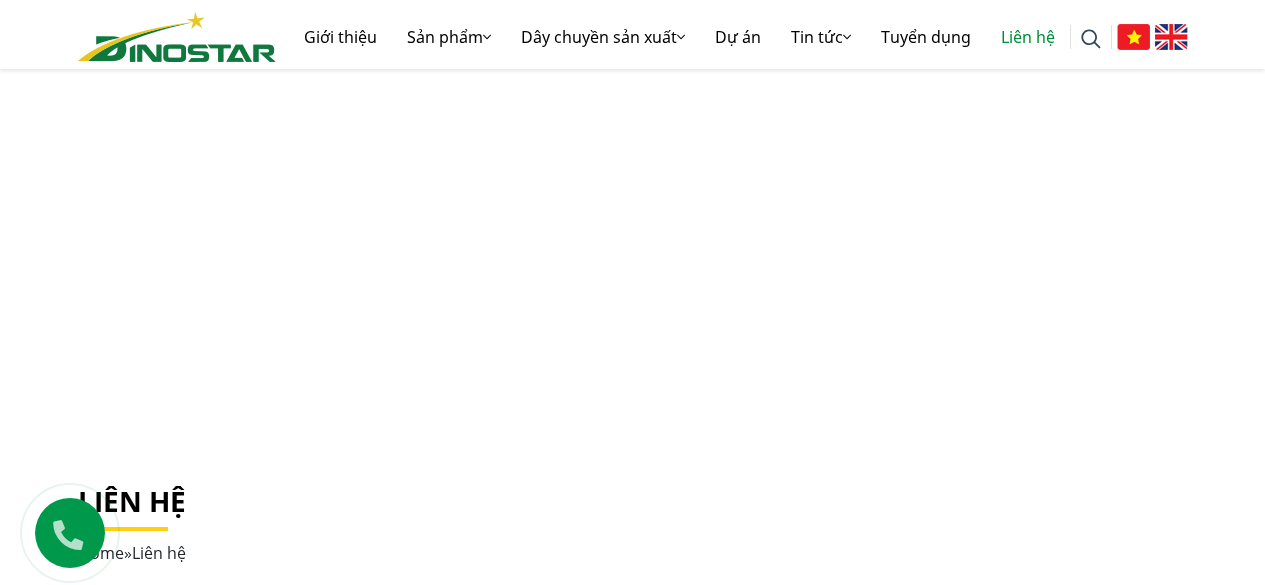 scroll, scrollTop: 300, scrollLeft: 0, axis: vertical 